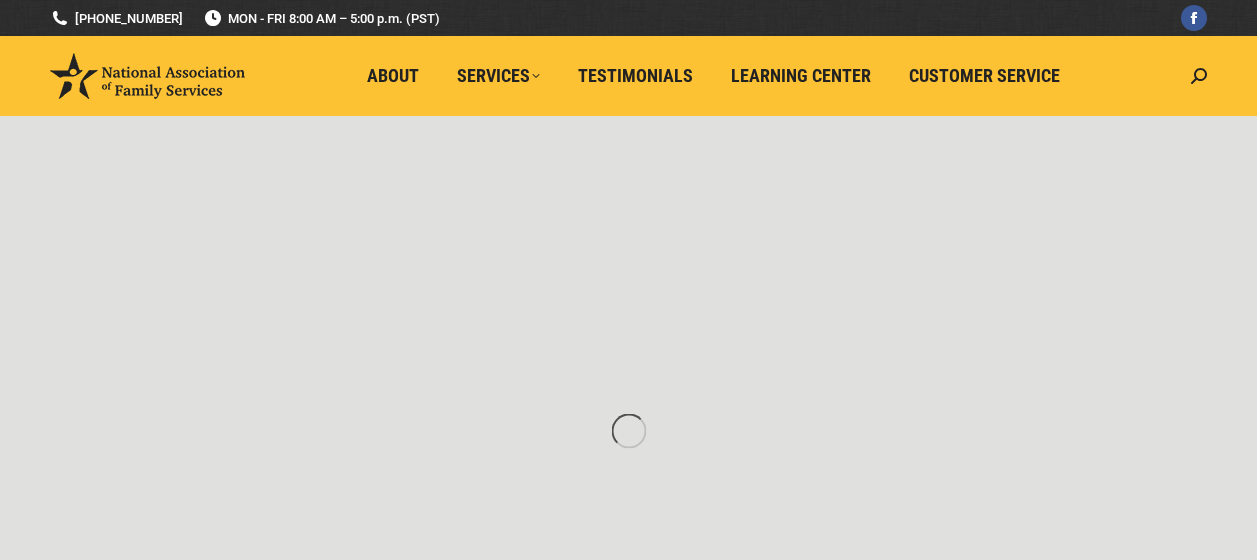 scroll, scrollTop: 0, scrollLeft: 0, axis: both 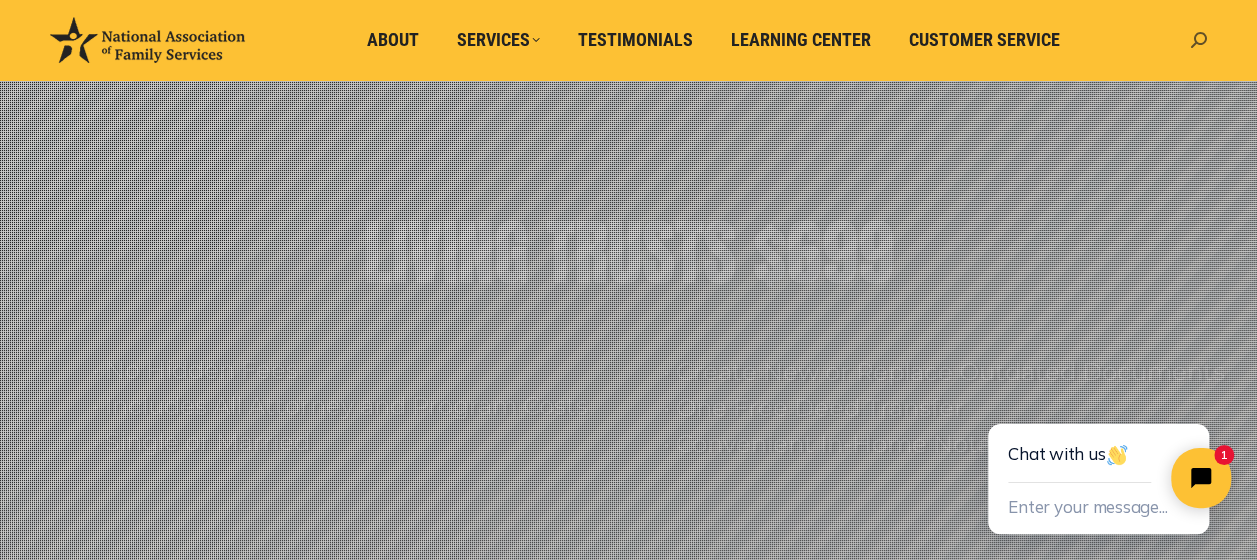 click at bounding box center (1199, 40) 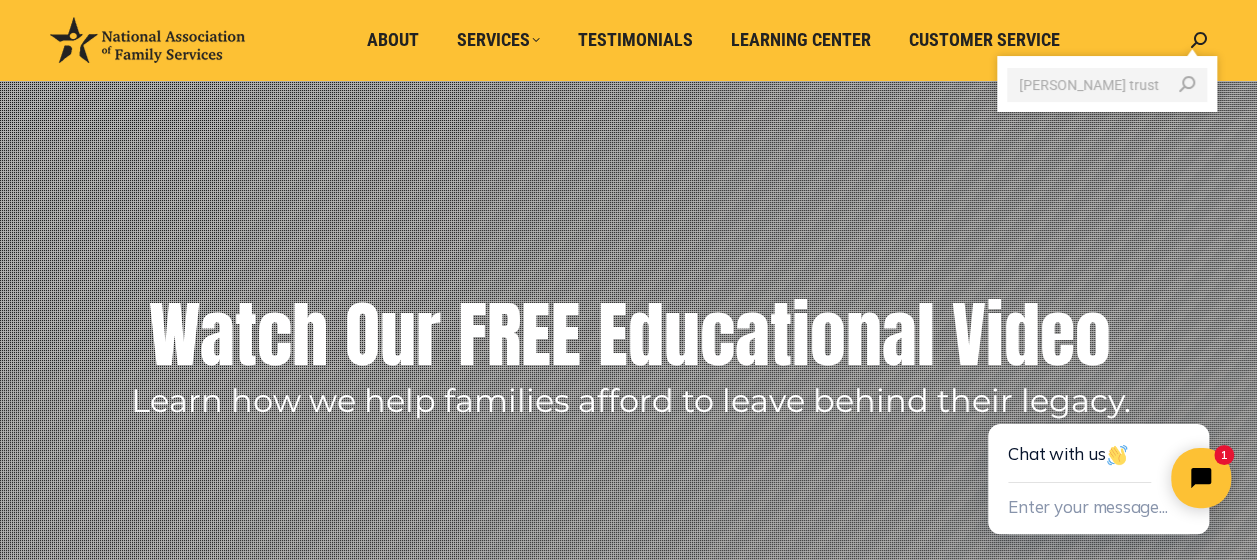 type on "amenda trust" 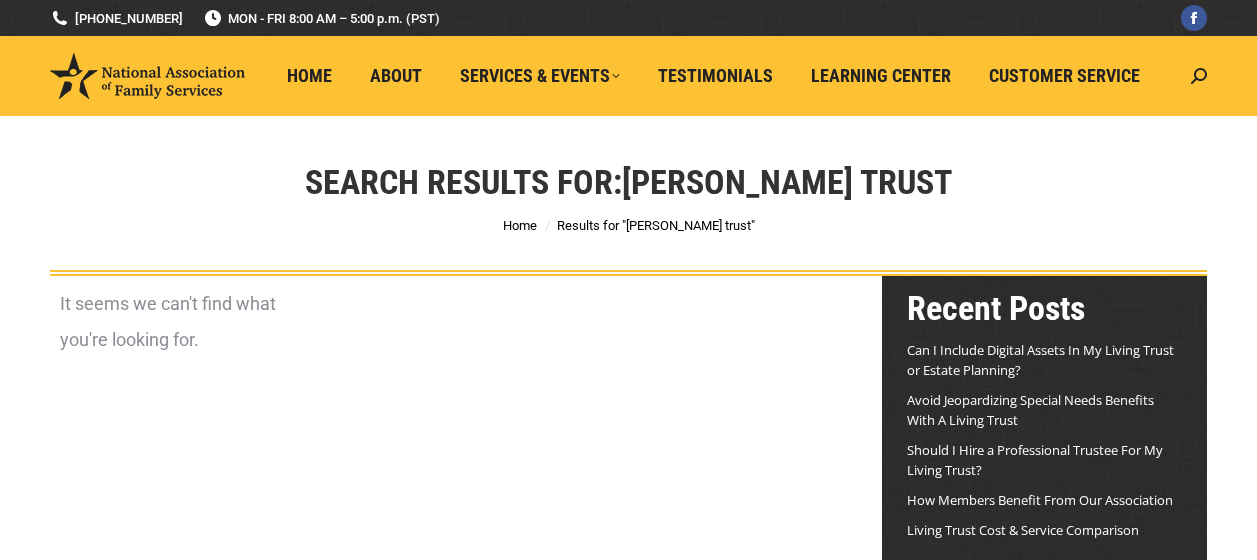 scroll, scrollTop: 0, scrollLeft: 0, axis: both 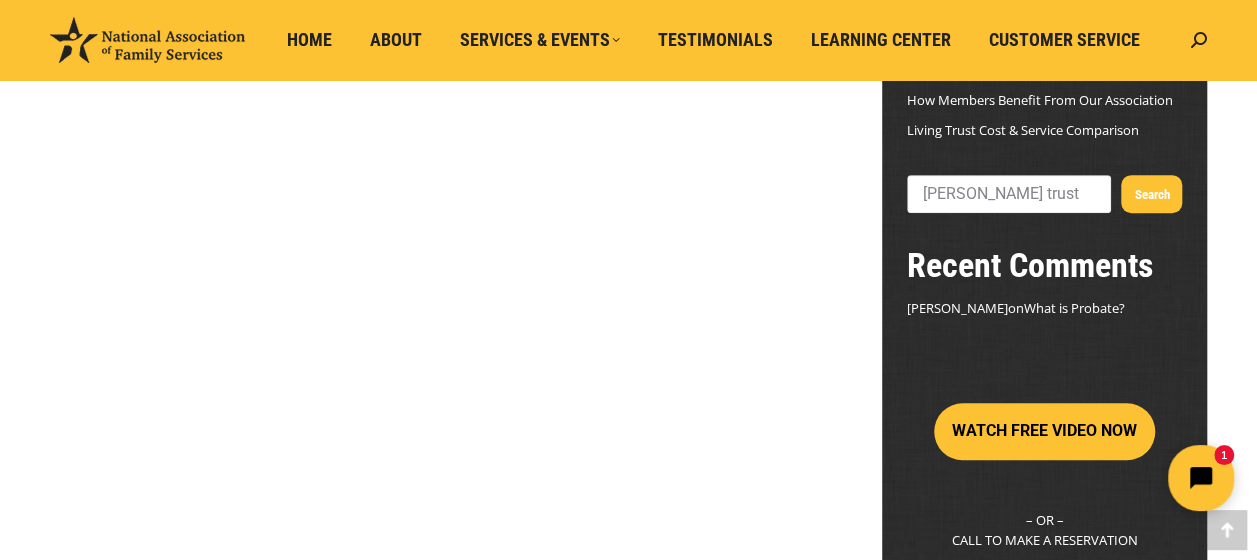 click at bounding box center (1201, 478) 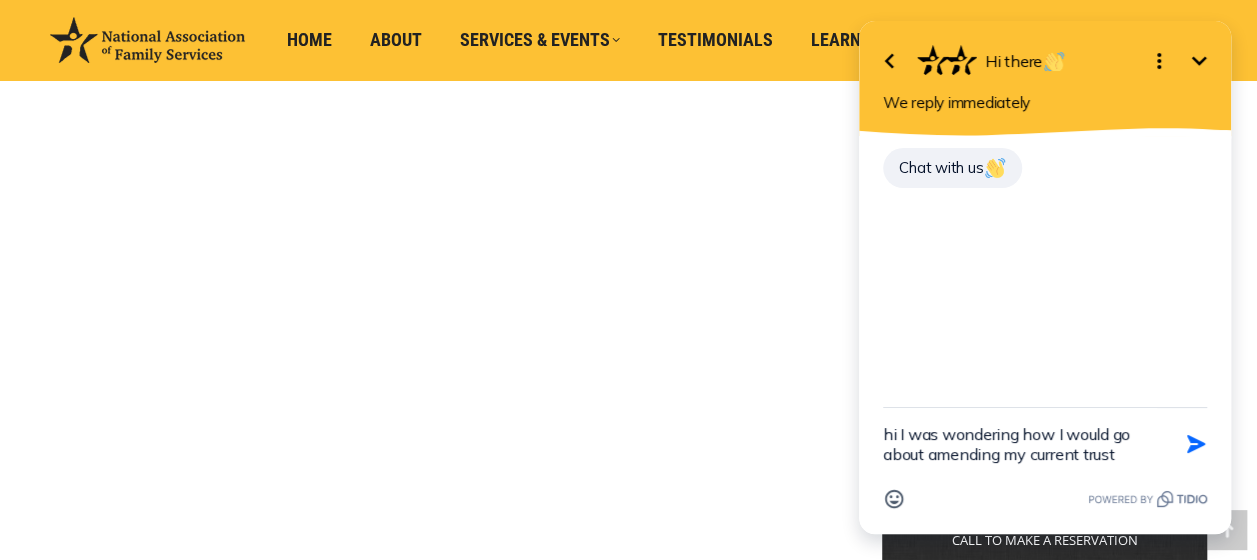 type on "hi I was wondering how I would go about amending my current trust?" 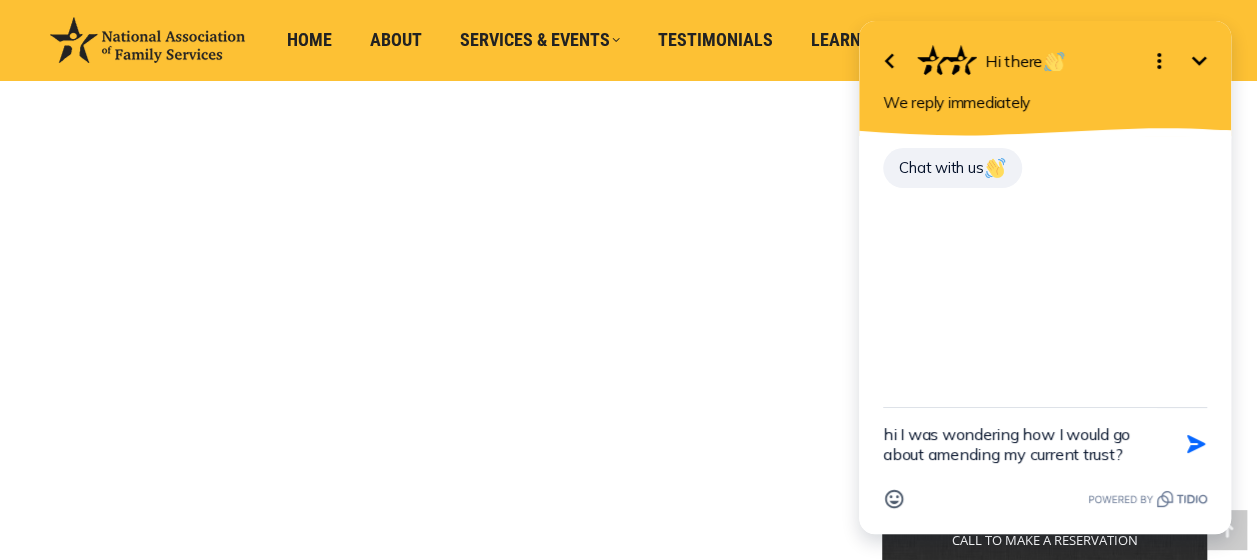 type 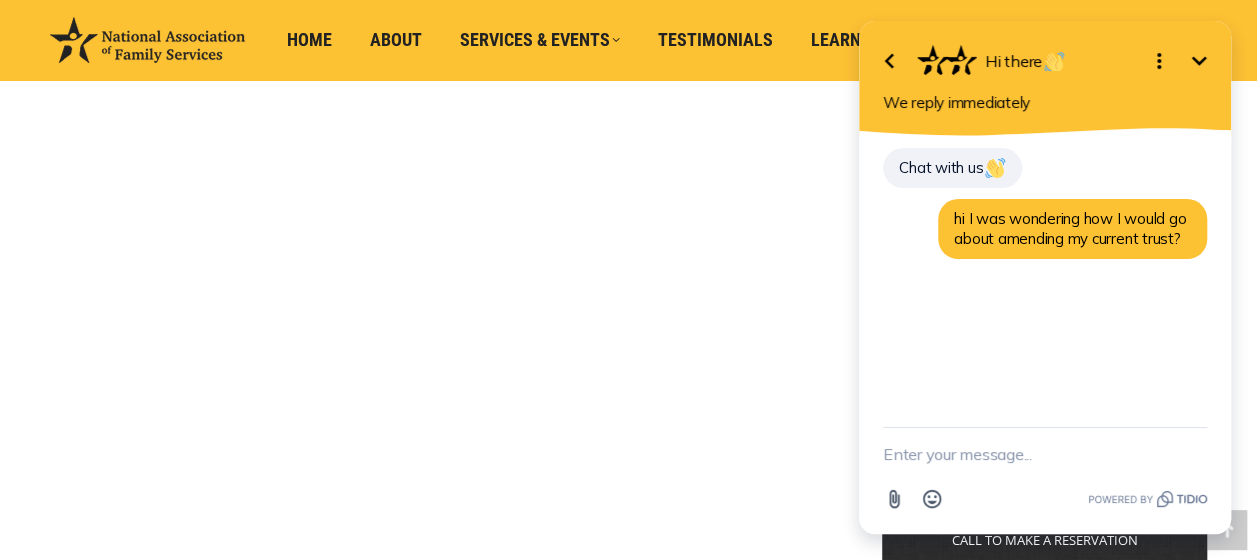 click on "It seems we can't find what you're looking for." at bounding box center [441, 555] 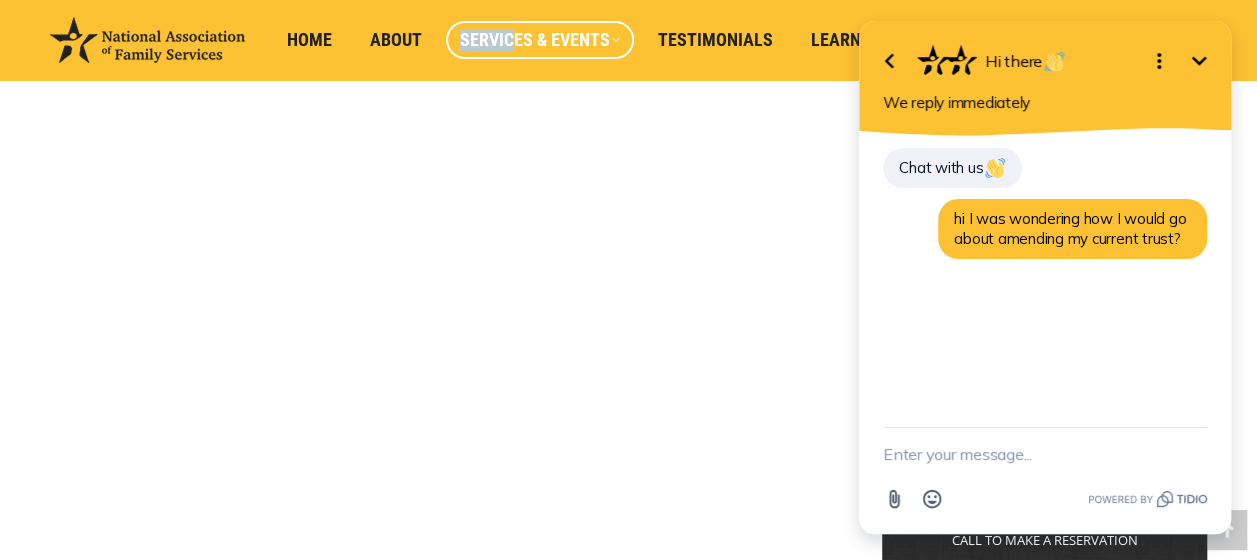 drag, startPoint x: 520, startPoint y: 26, endPoint x: 518, endPoint y: 38, distance: 12.165525 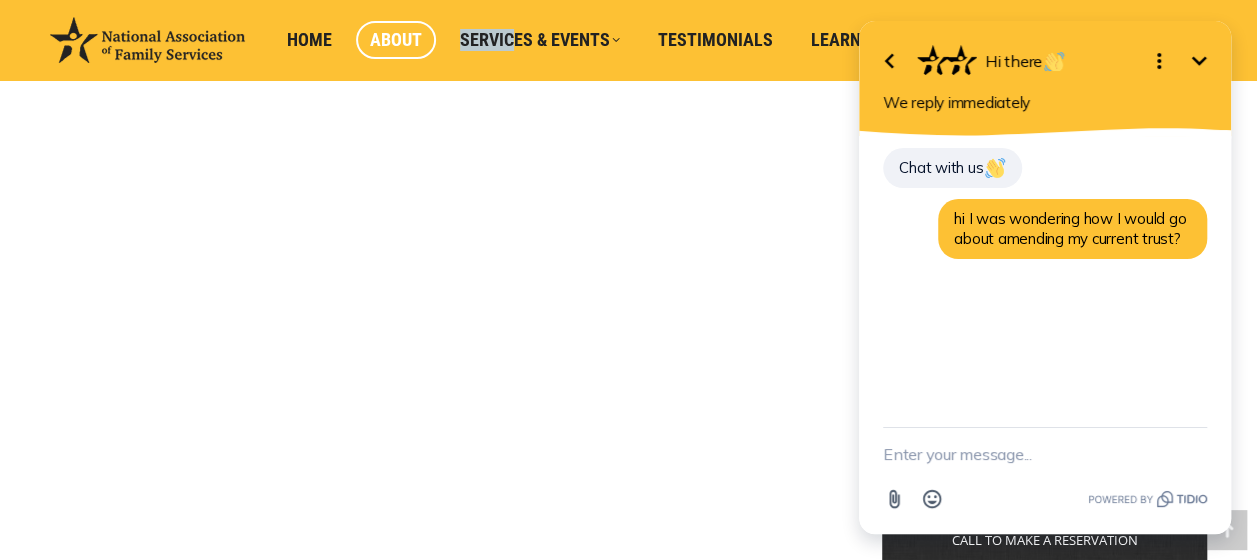 click on "About" at bounding box center (396, 40) 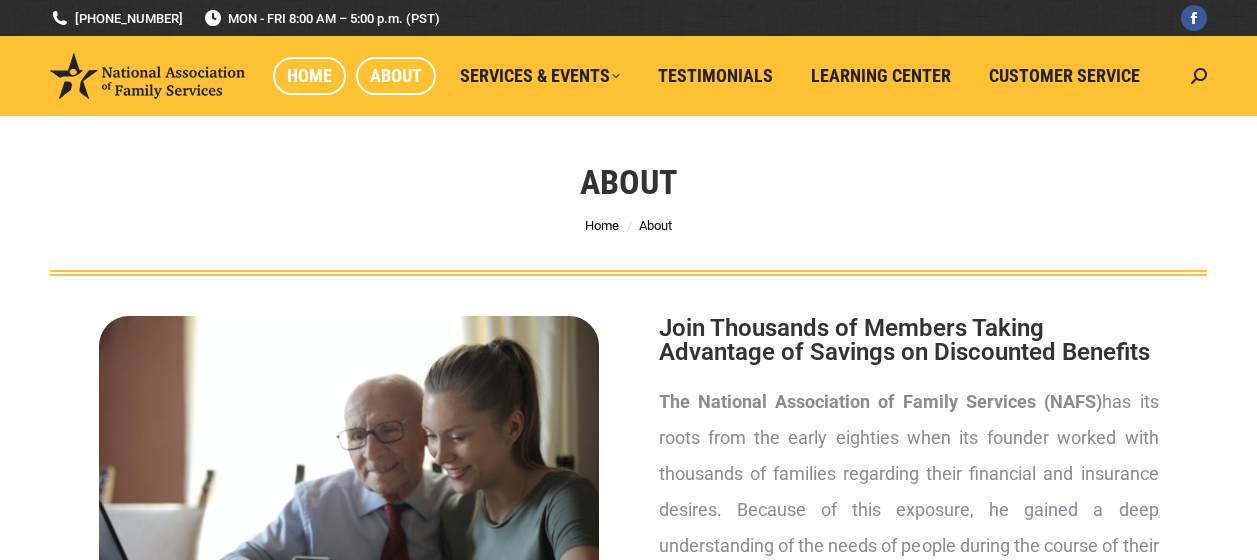 scroll, scrollTop: 0, scrollLeft: 0, axis: both 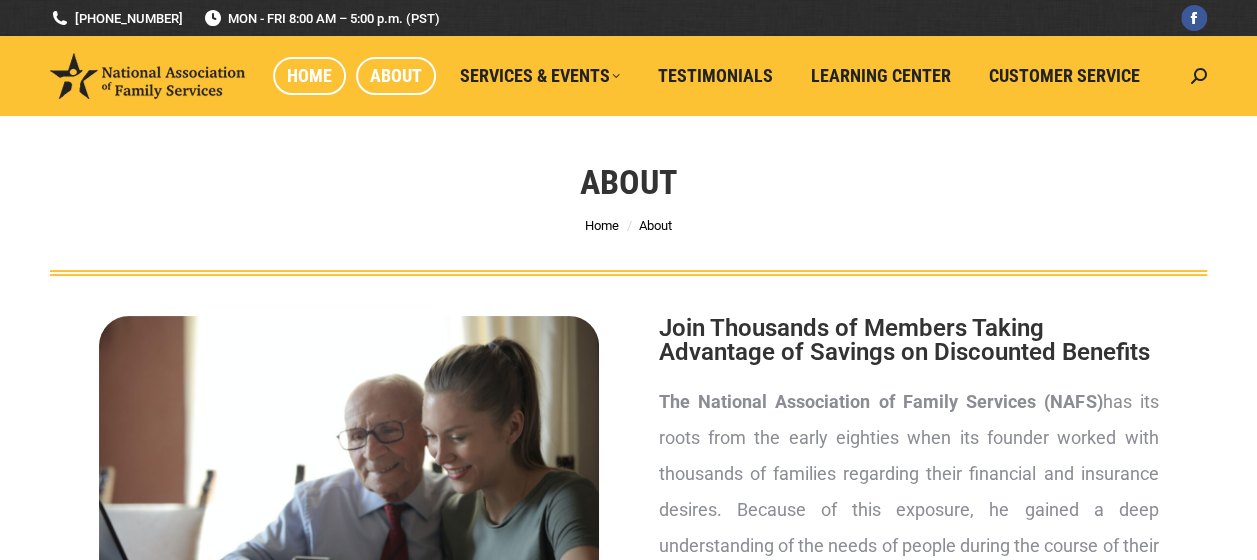 click on "Home" at bounding box center (309, 76) 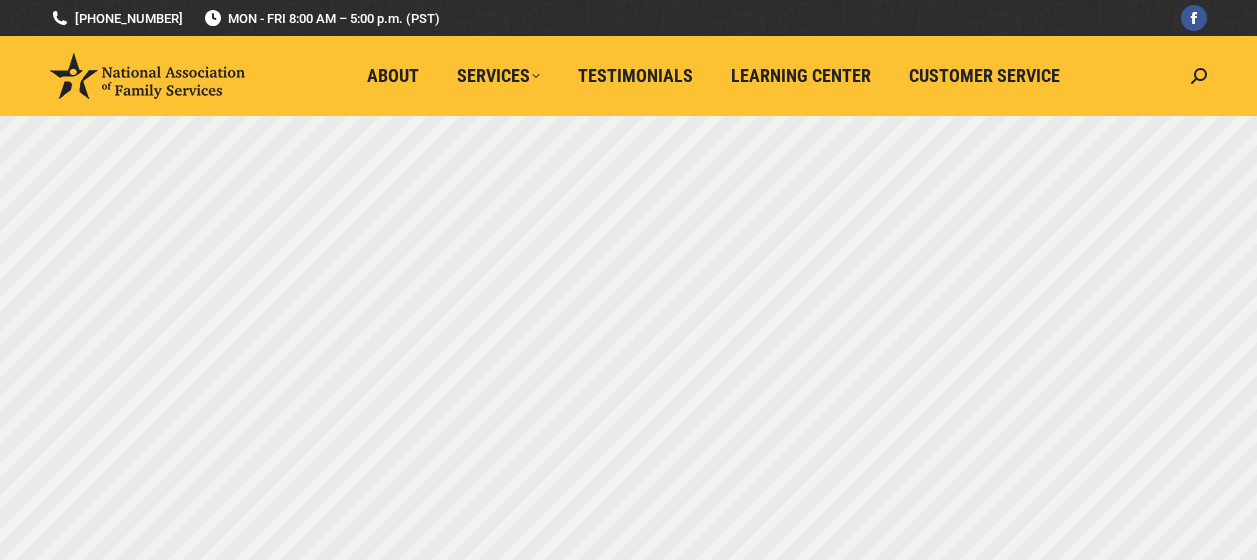 scroll, scrollTop: 0, scrollLeft: 0, axis: both 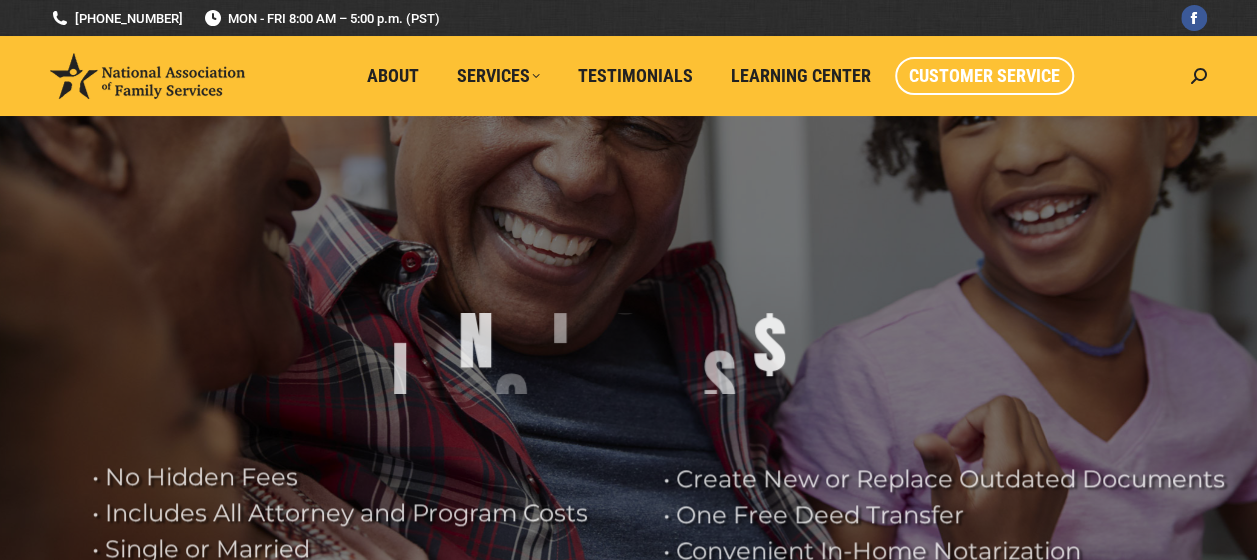 click on "Customer Service" at bounding box center [984, 76] 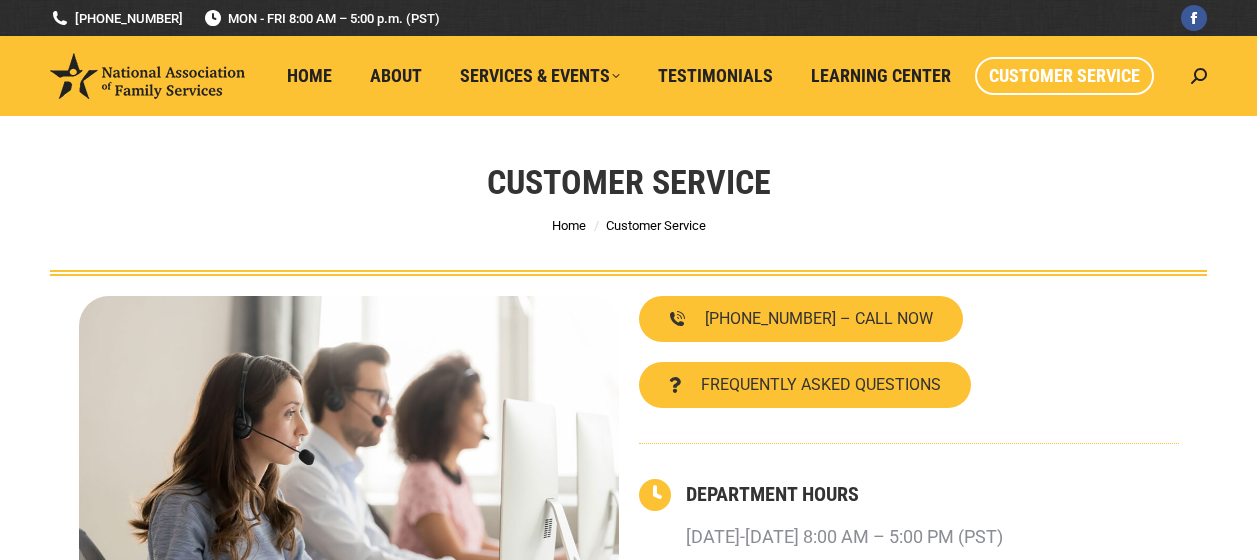 scroll, scrollTop: 0, scrollLeft: 0, axis: both 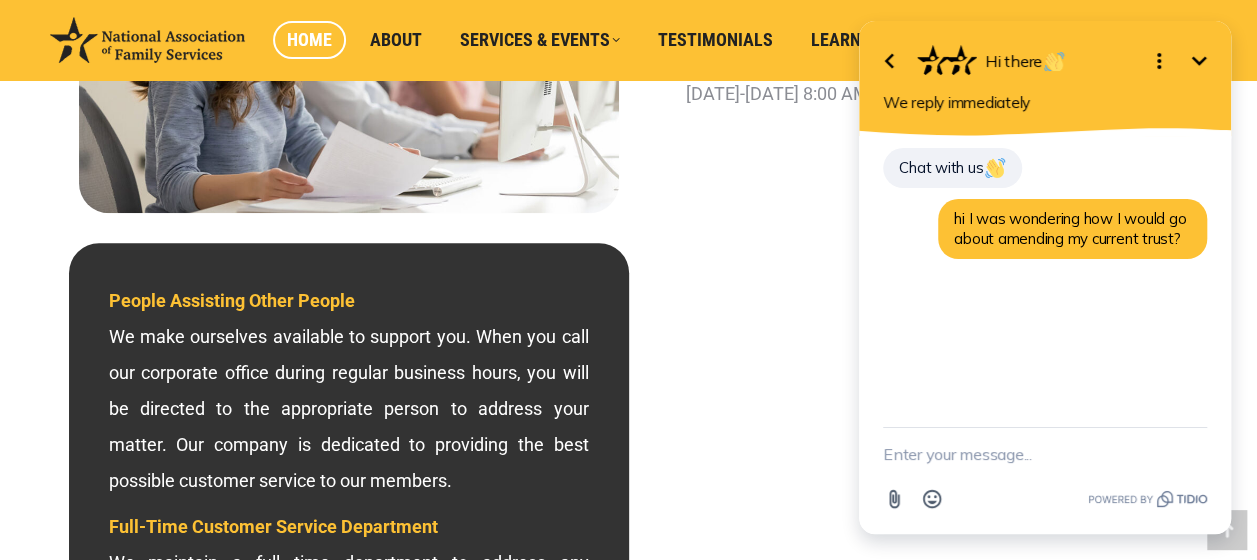 click on "Home" at bounding box center (309, 40) 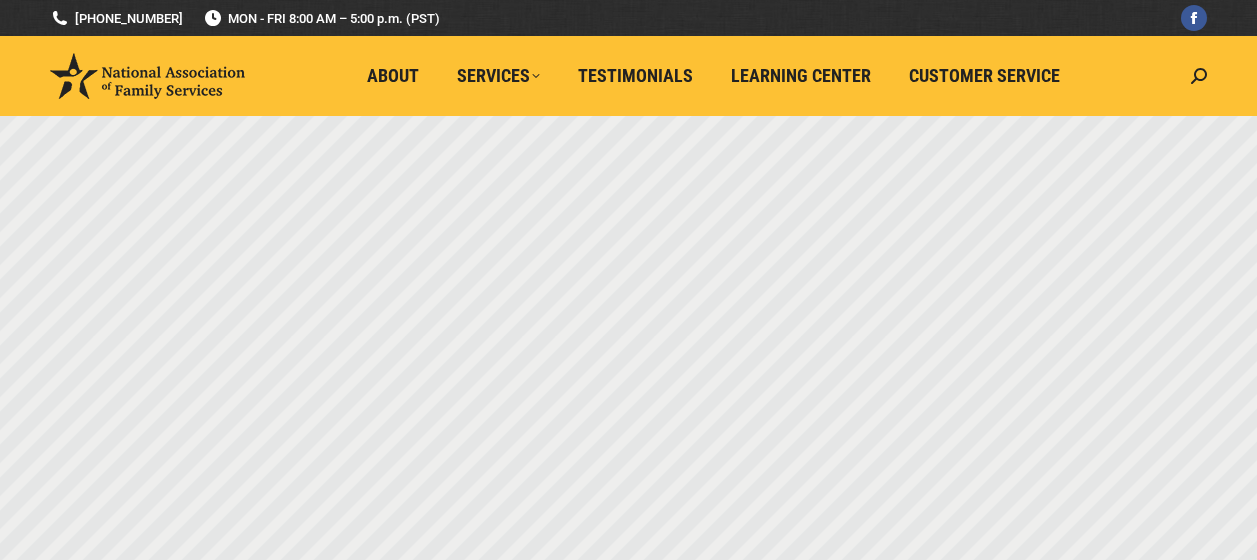 scroll, scrollTop: 0, scrollLeft: 0, axis: both 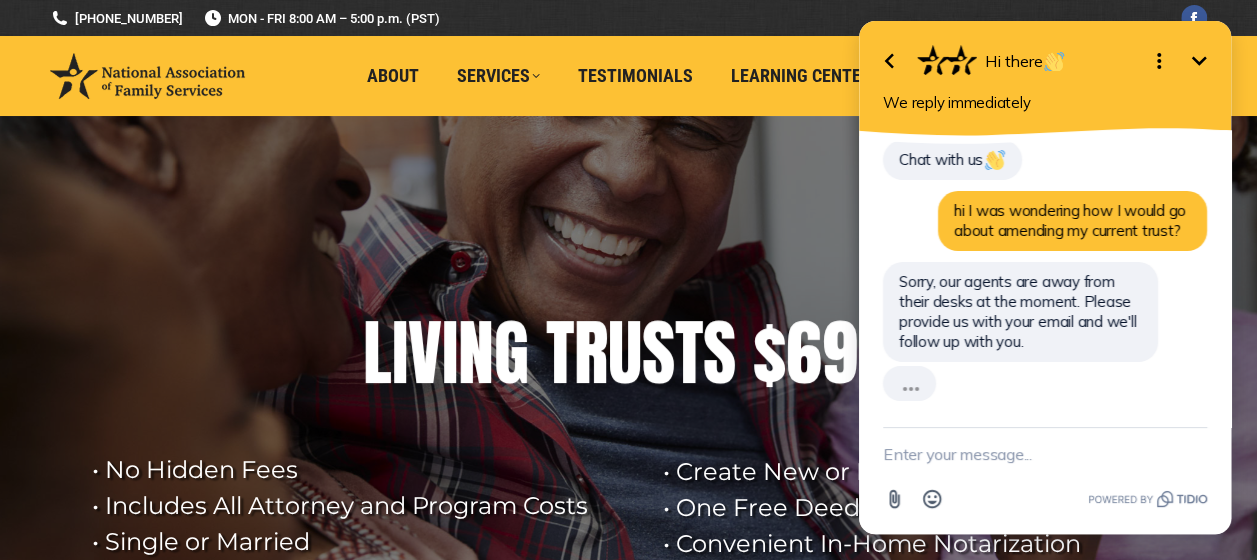 click 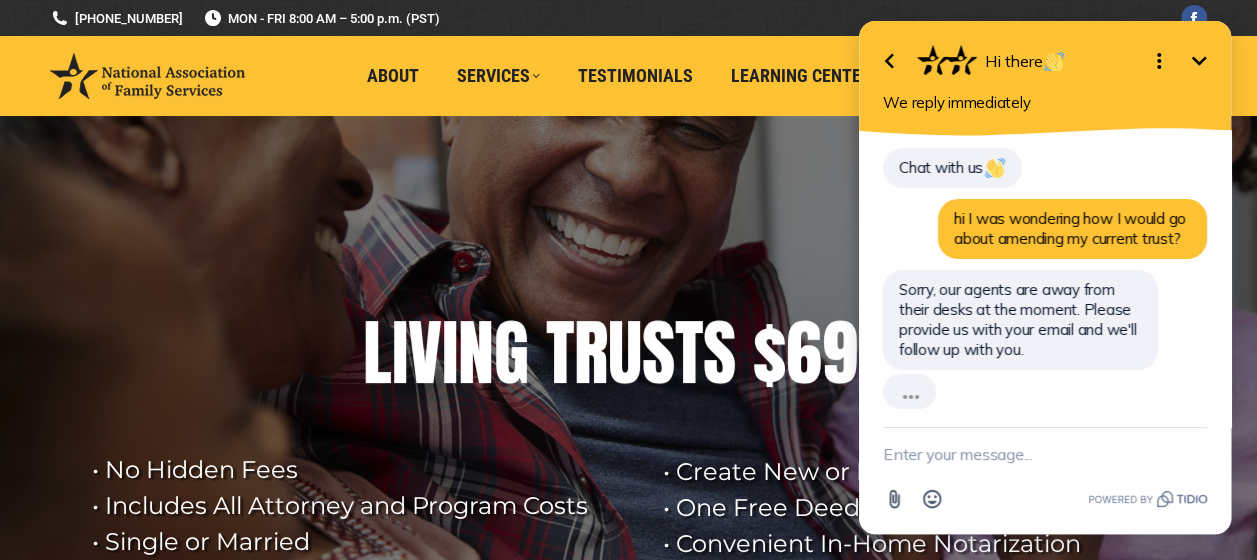 scroll, scrollTop: 0, scrollLeft: 0, axis: both 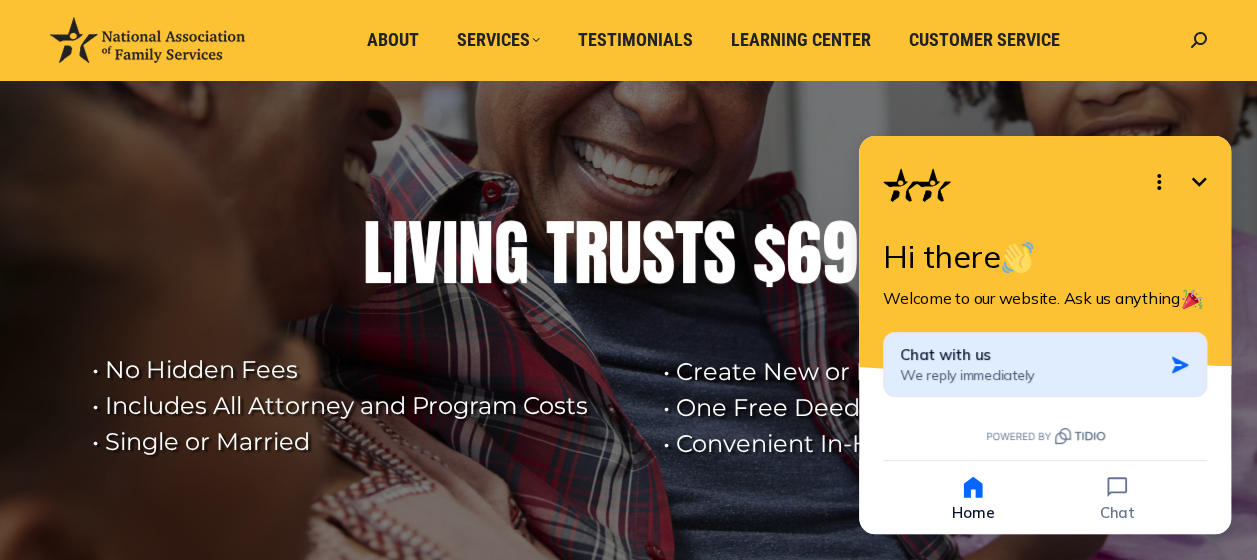 click on "Chat with us We reply immediately" at bounding box center (1031, 364) 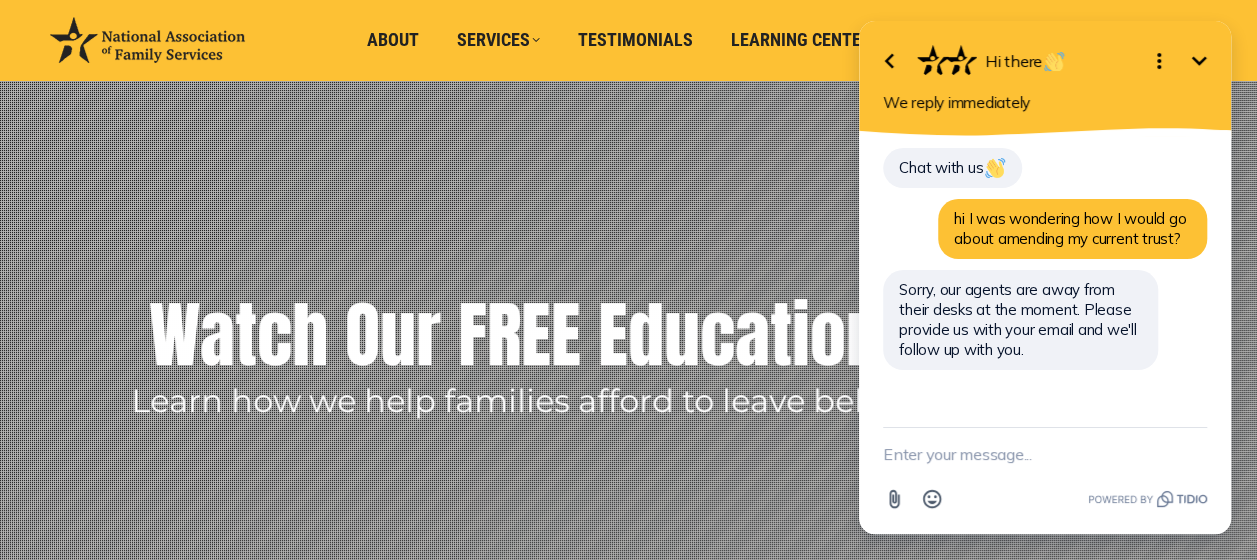 click at bounding box center (1045, 454) 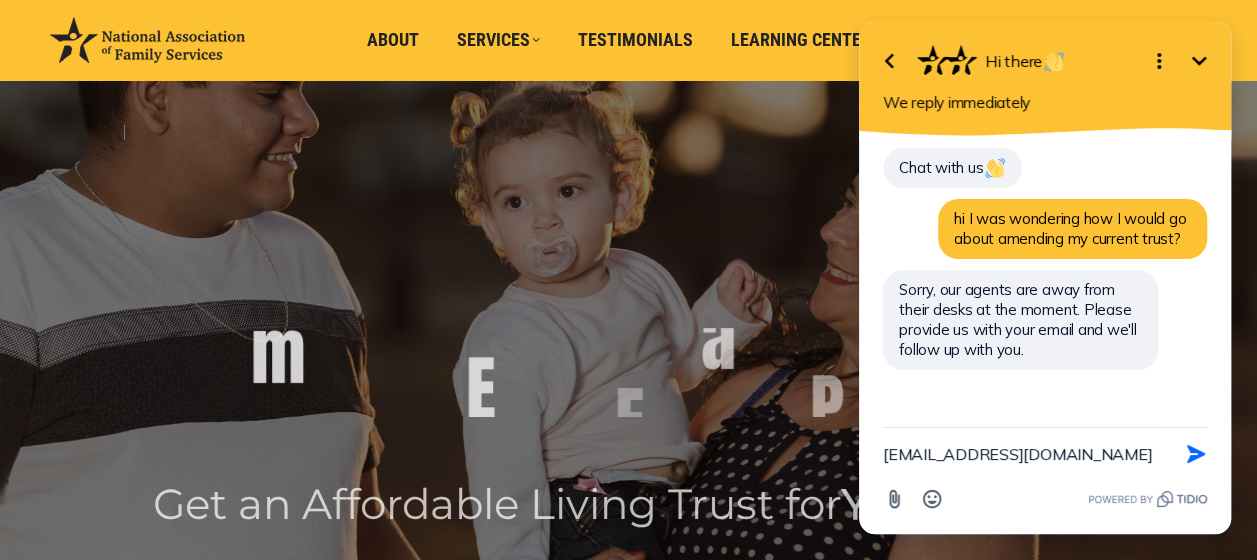 type on "matther5150@gmail.com" 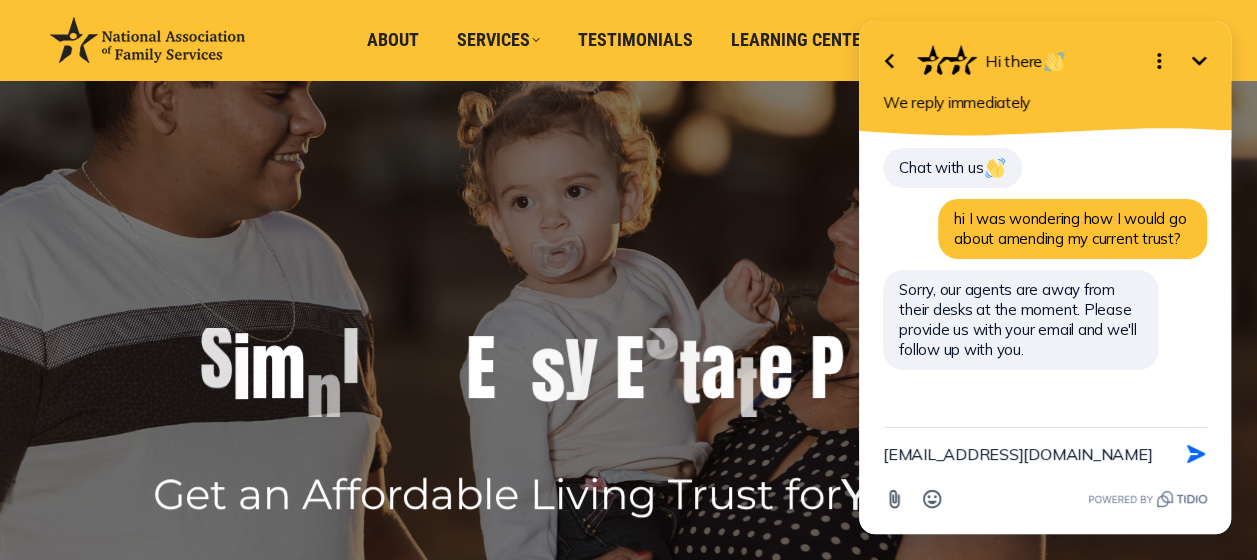 type 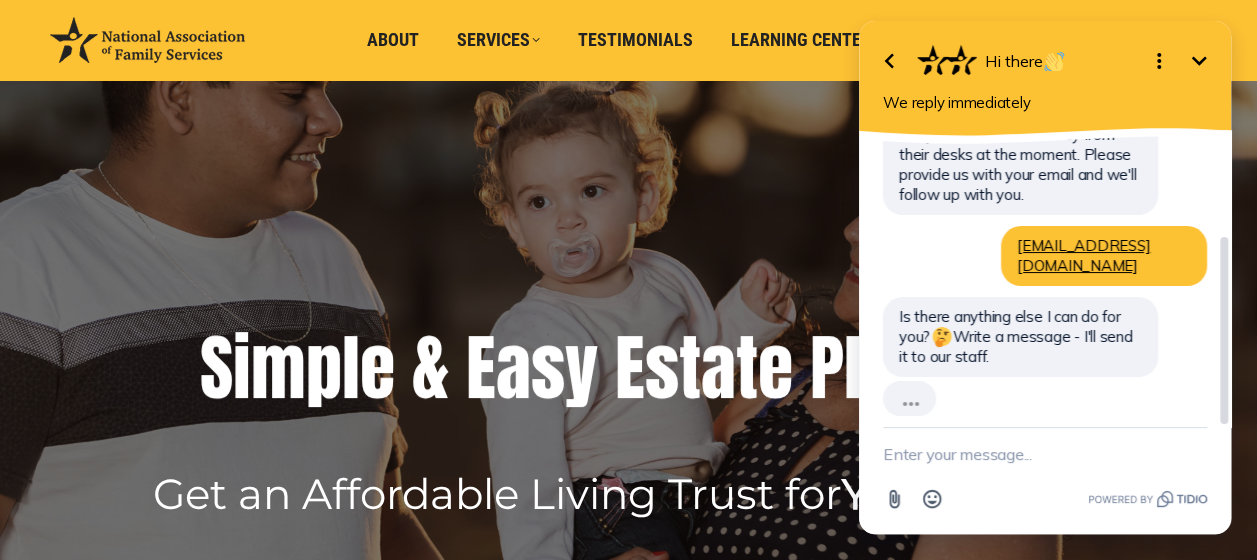 scroll, scrollTop: 111, scrollLeft: 0, axis: vertical 